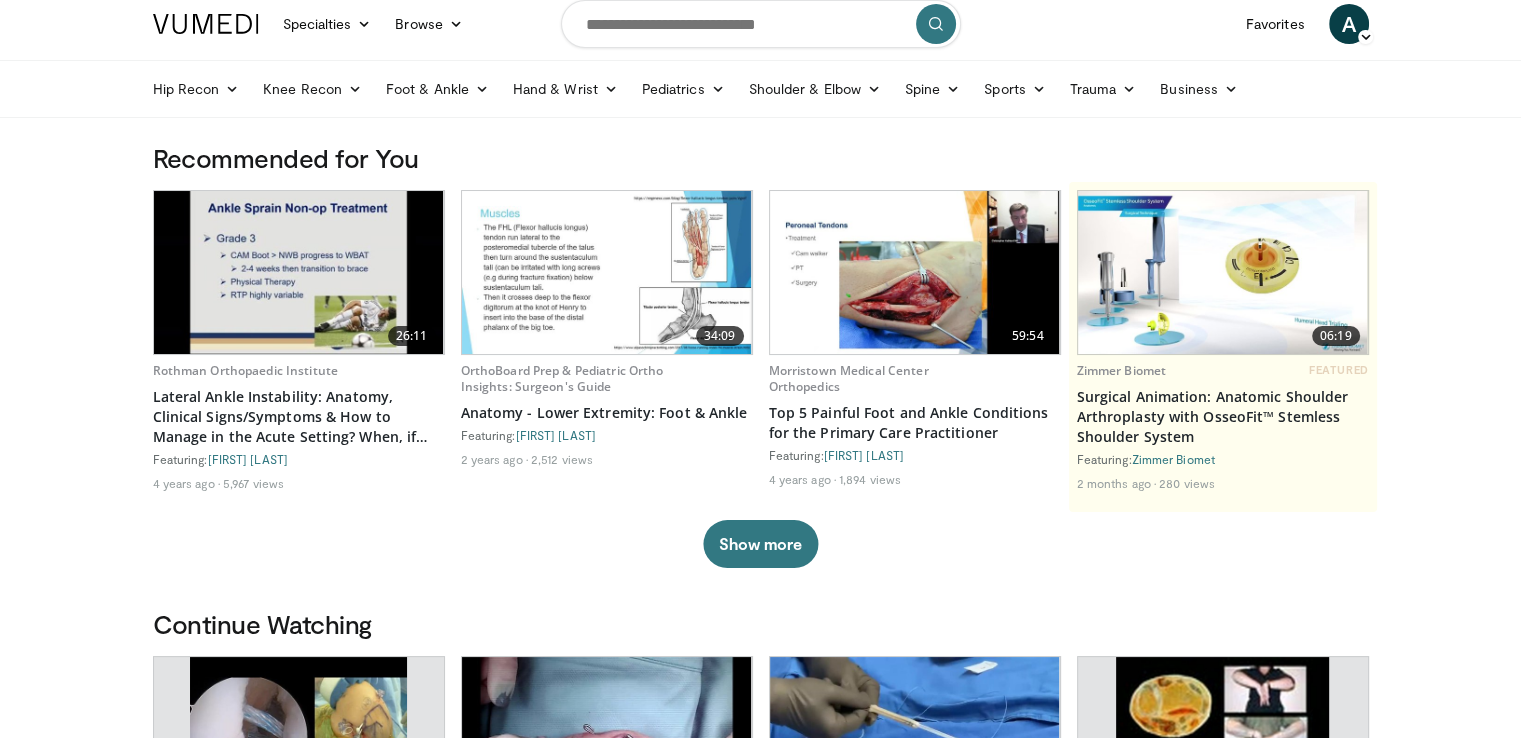 scroll, scrollTop: 0, scrollLeft: 0, axis: both 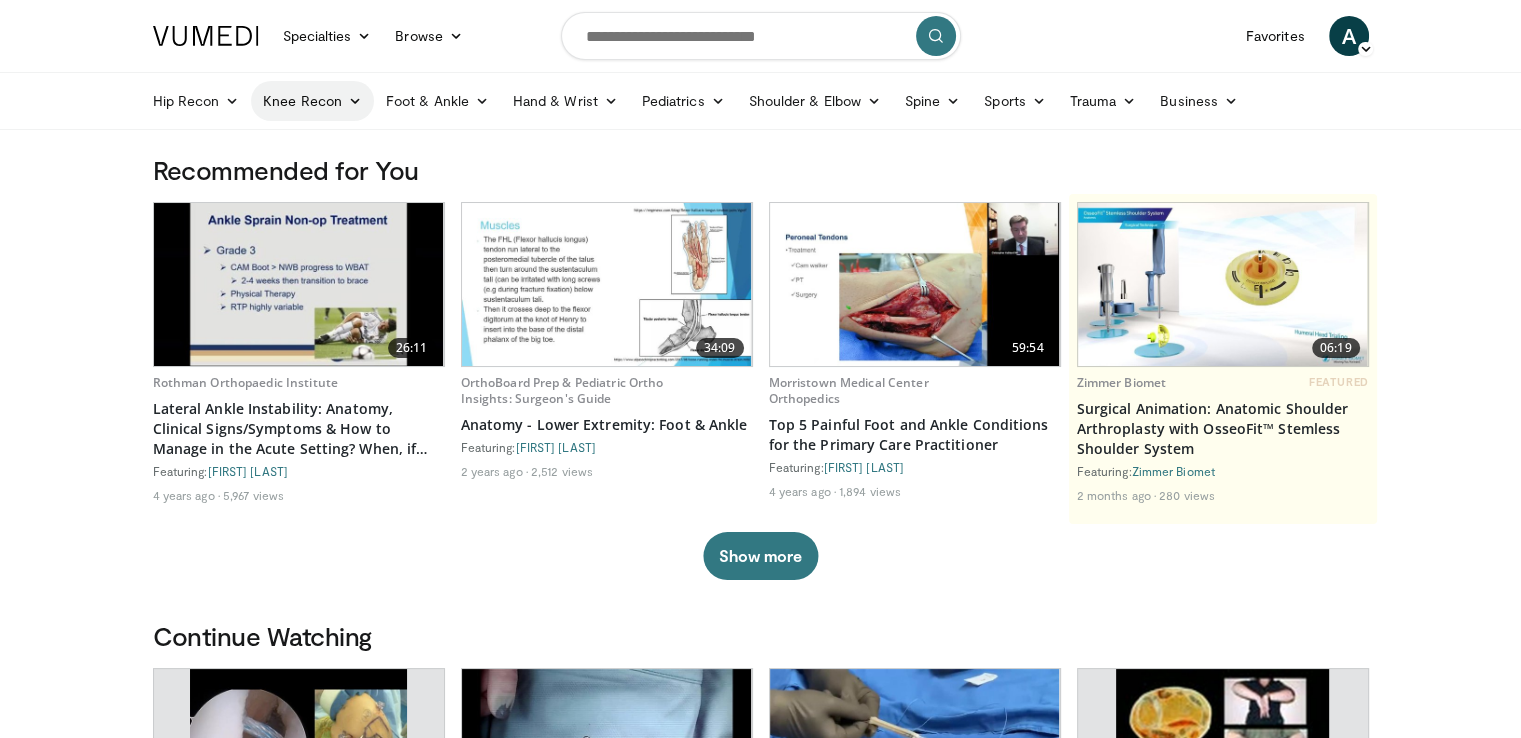 click on "Knee Recon" at bounding box center [312, 101] 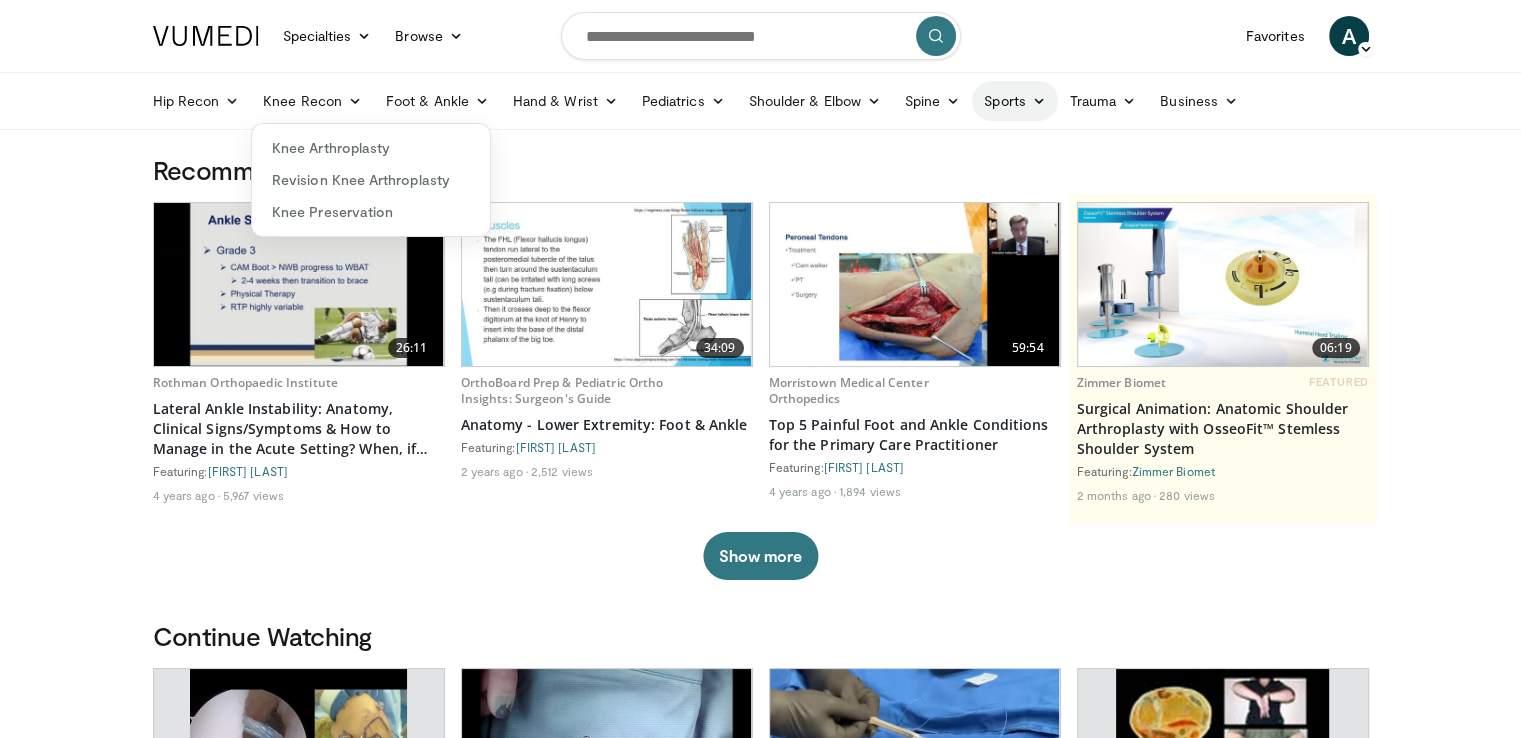 click on "Sports" at bounding box center (1015, 101) 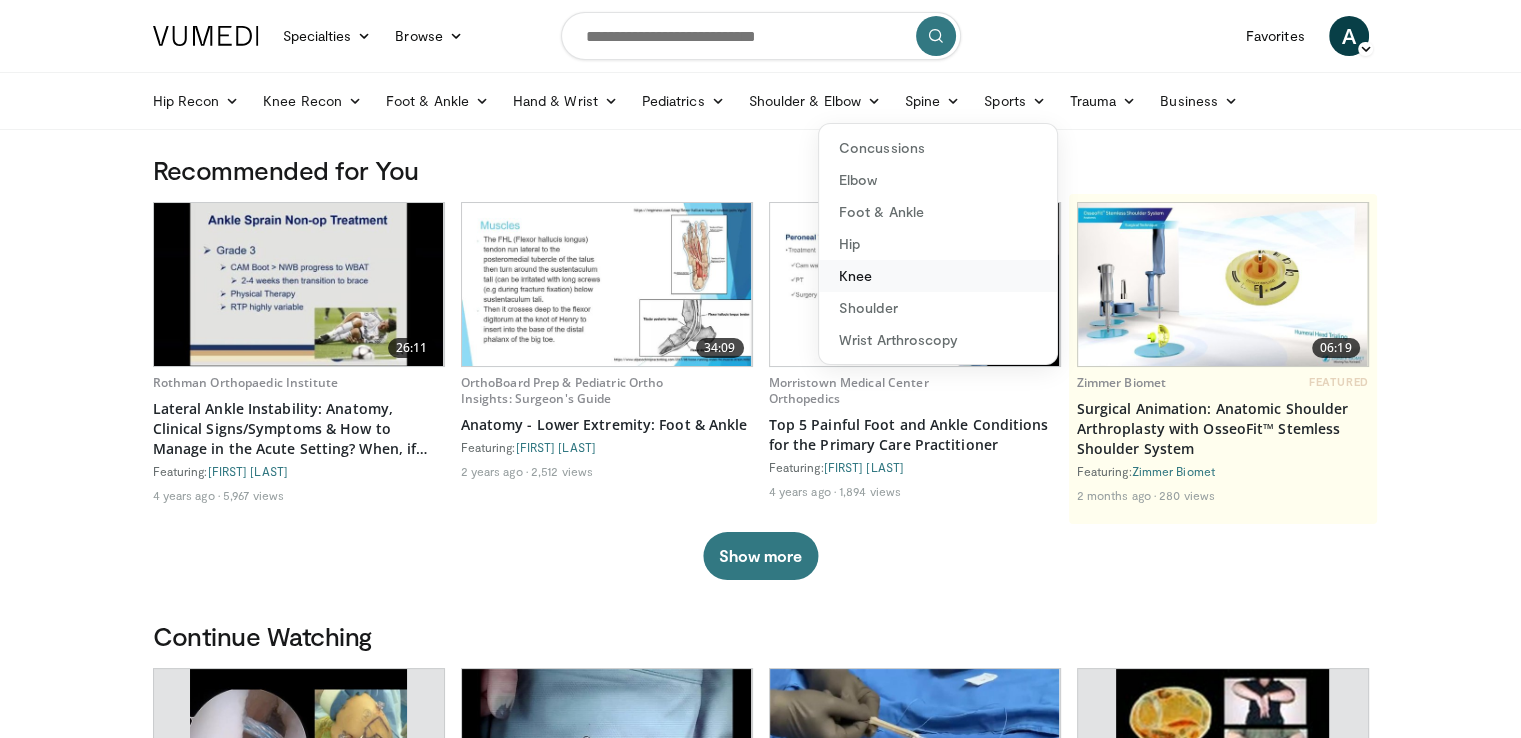 click on "Knee" at bounding box center [938, 276] 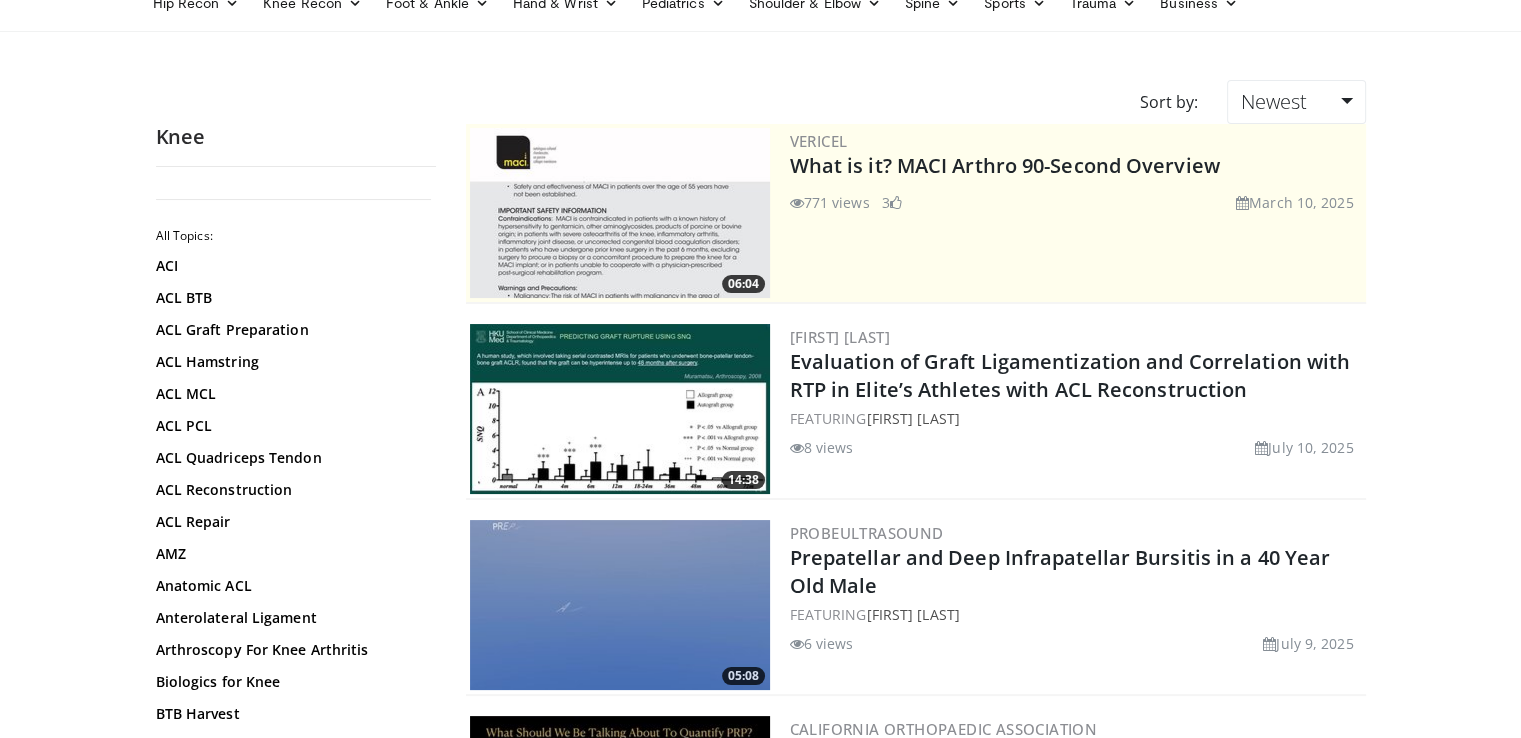 scroll, scrollTop: 99, scrollLeft: 0, axis: vertical 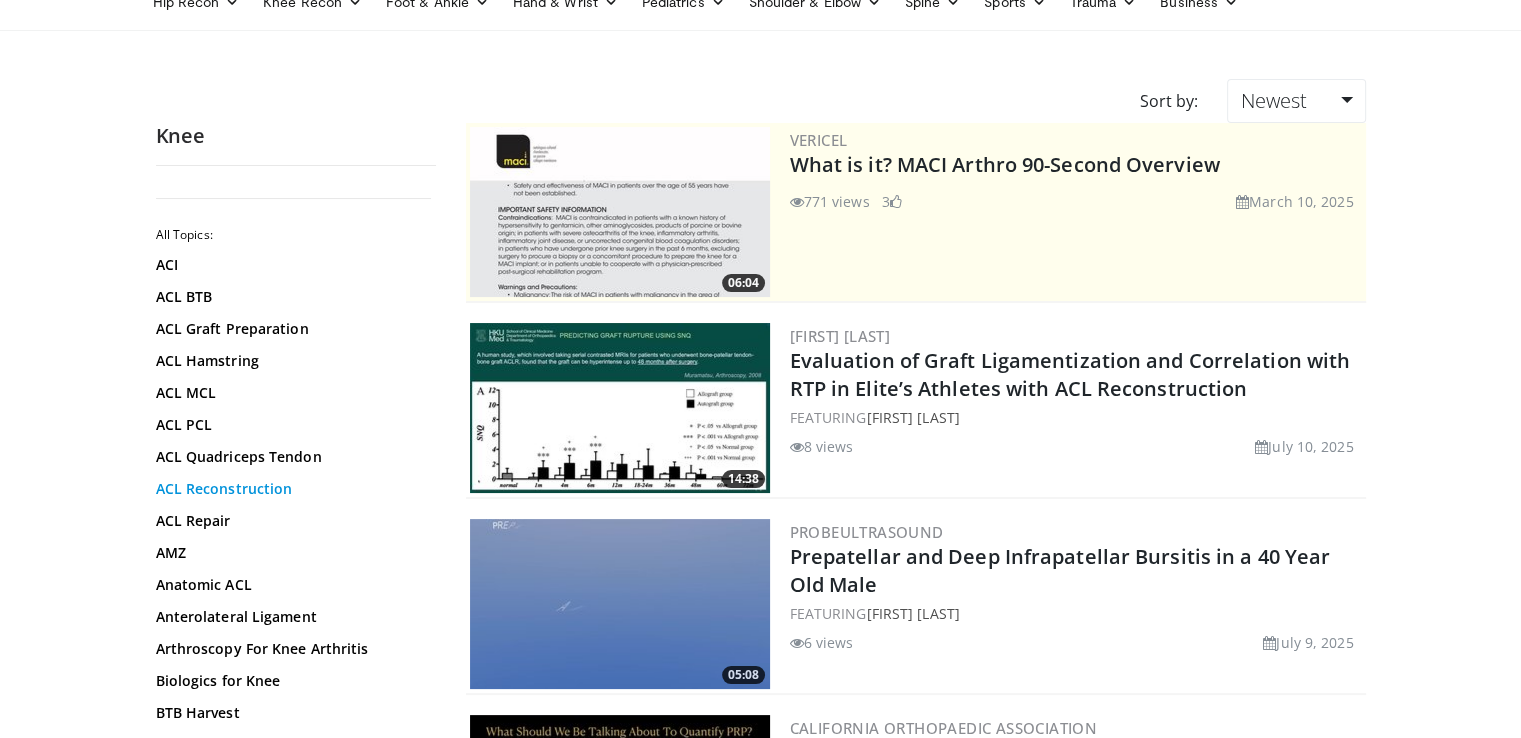 click on "ACL Reconstruction" at bounding box center (291, 489) 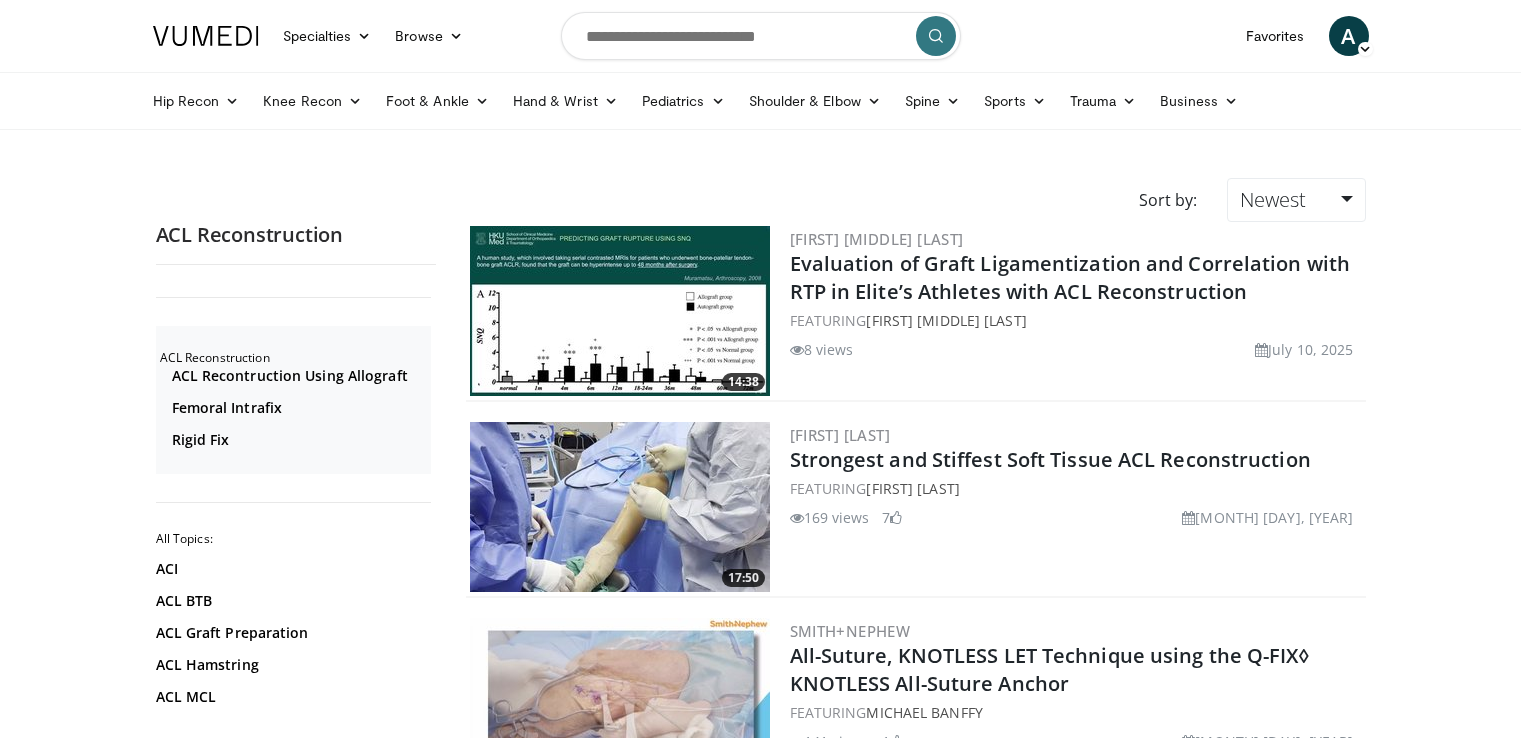 scroll, scrollTop: 0, scrollLeft: 0, axis: both 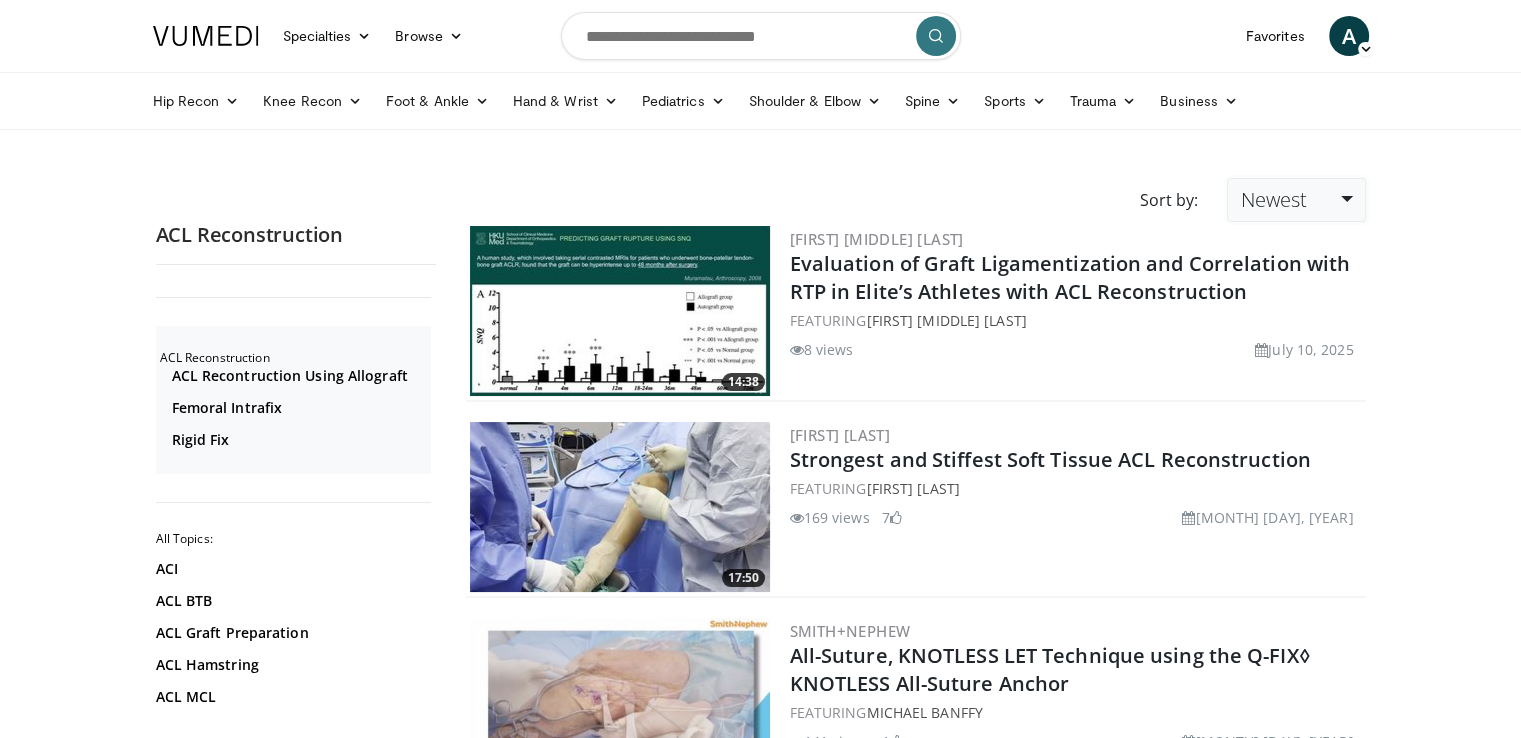 click on "Newest" at bounding box center [1273, 199] 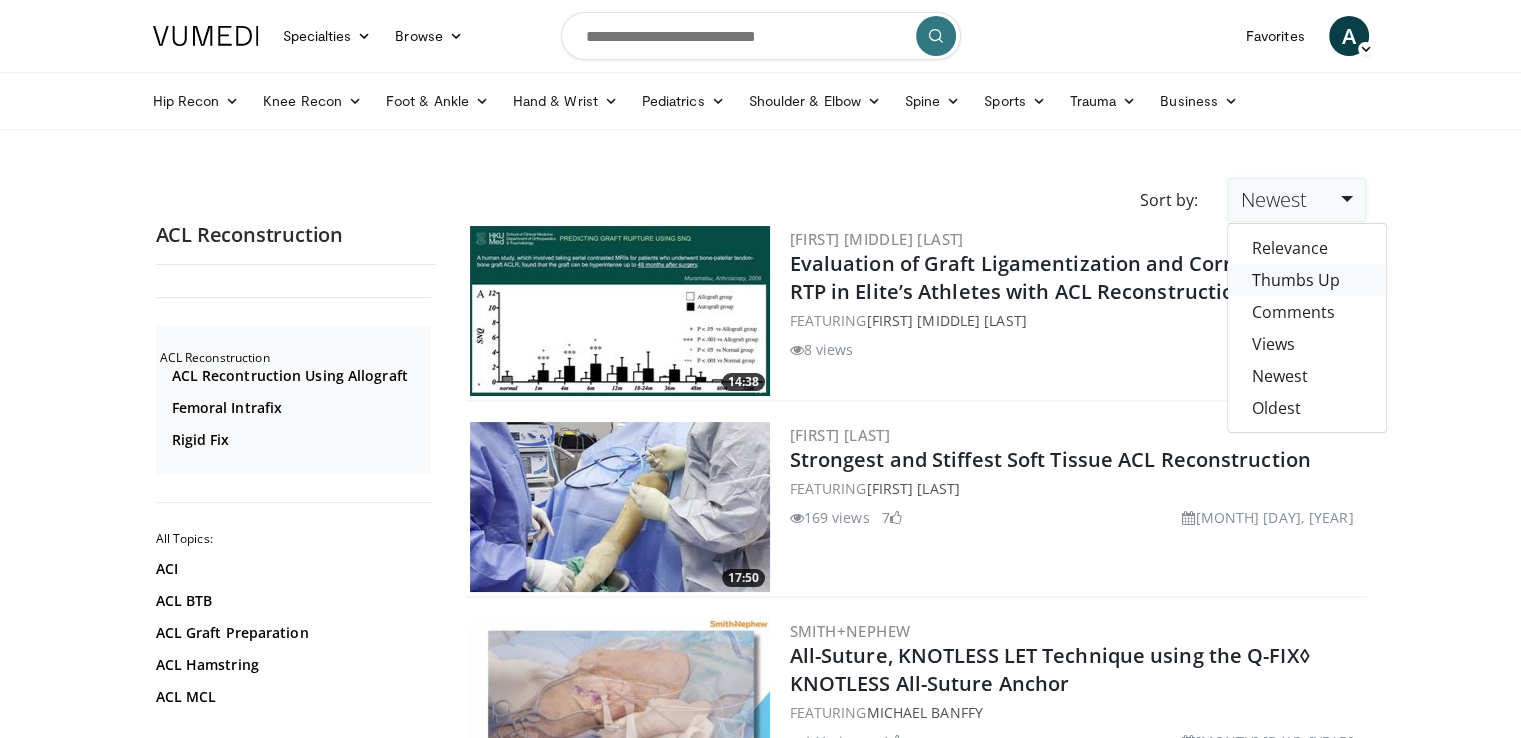 click on "Thumbs Up" at bounding box center [1307, 280] 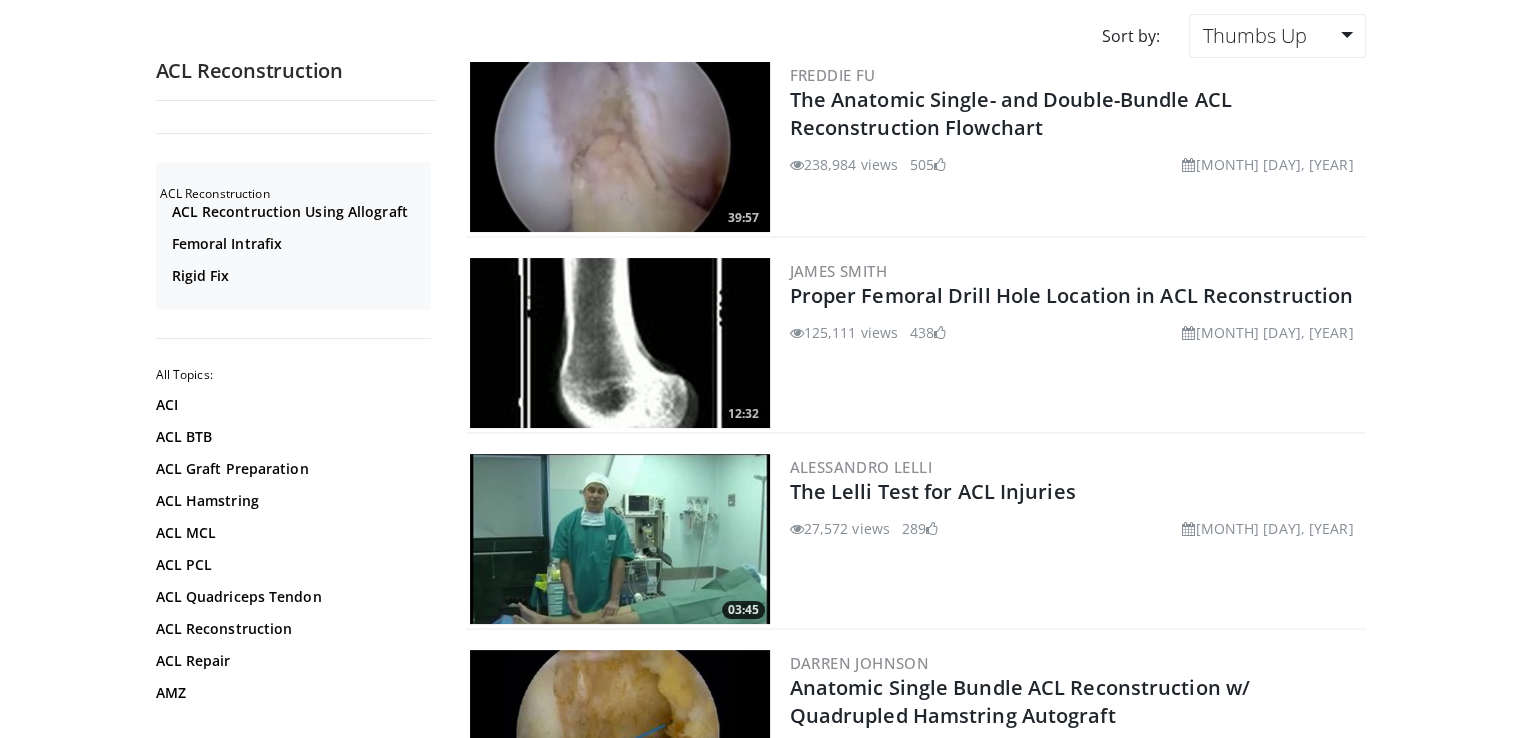 scroll, scrollTop: 148, scrollLeft: 0, axis: vertical 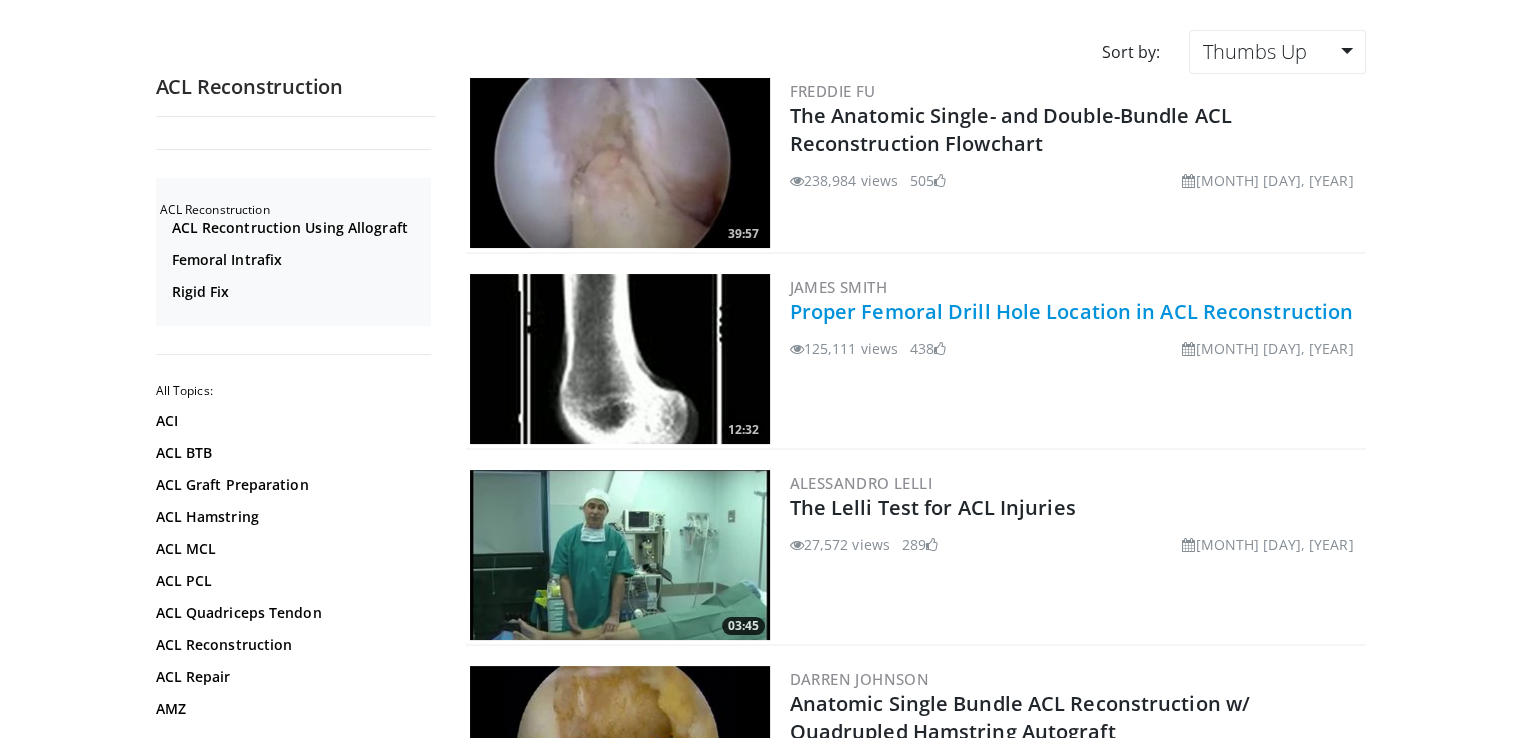 click on "Proper Femoral Drill Hole Location in ACL Reconstruction" at bounding box center [1072, 311] 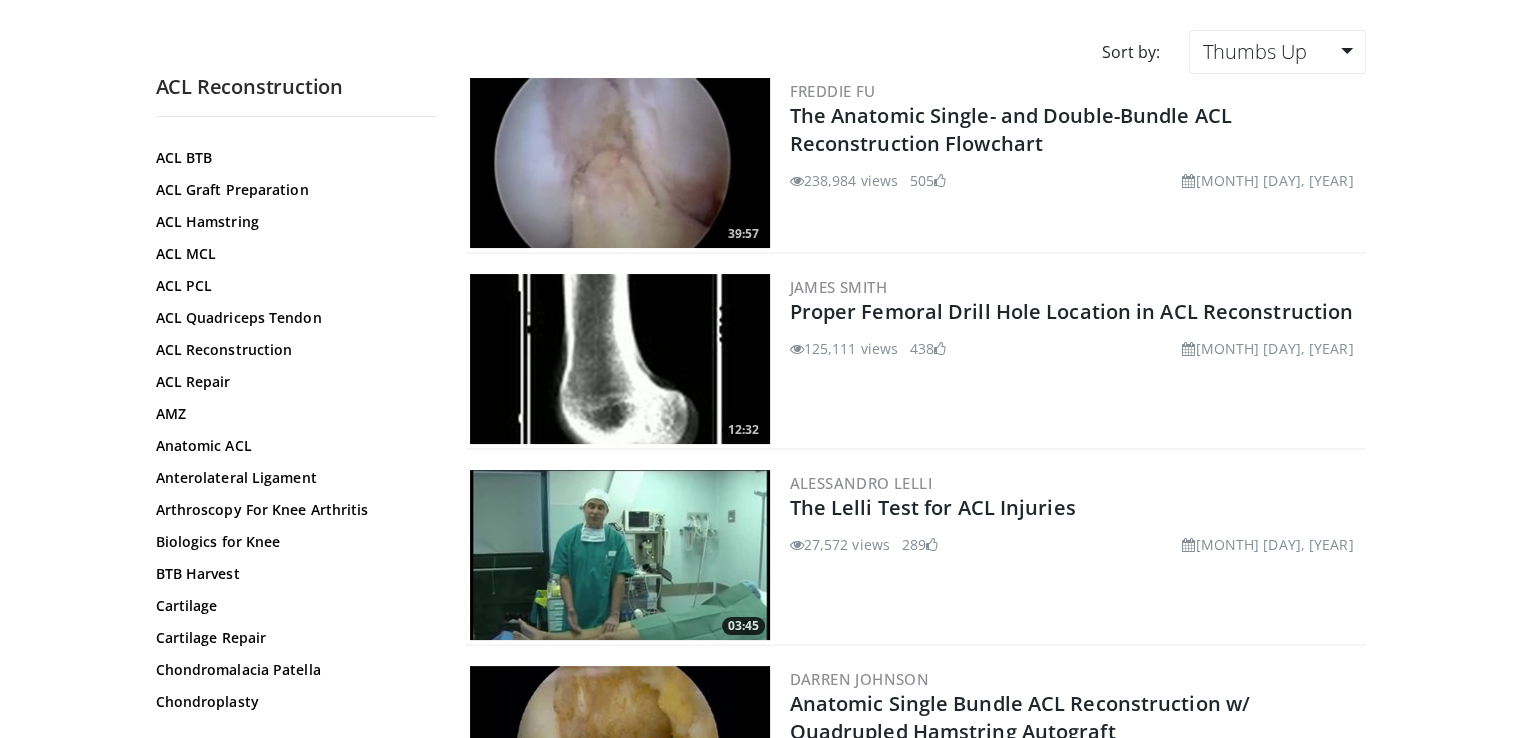 scroll, scrollTop: 296, scrollLeft: 0, axis: vertical 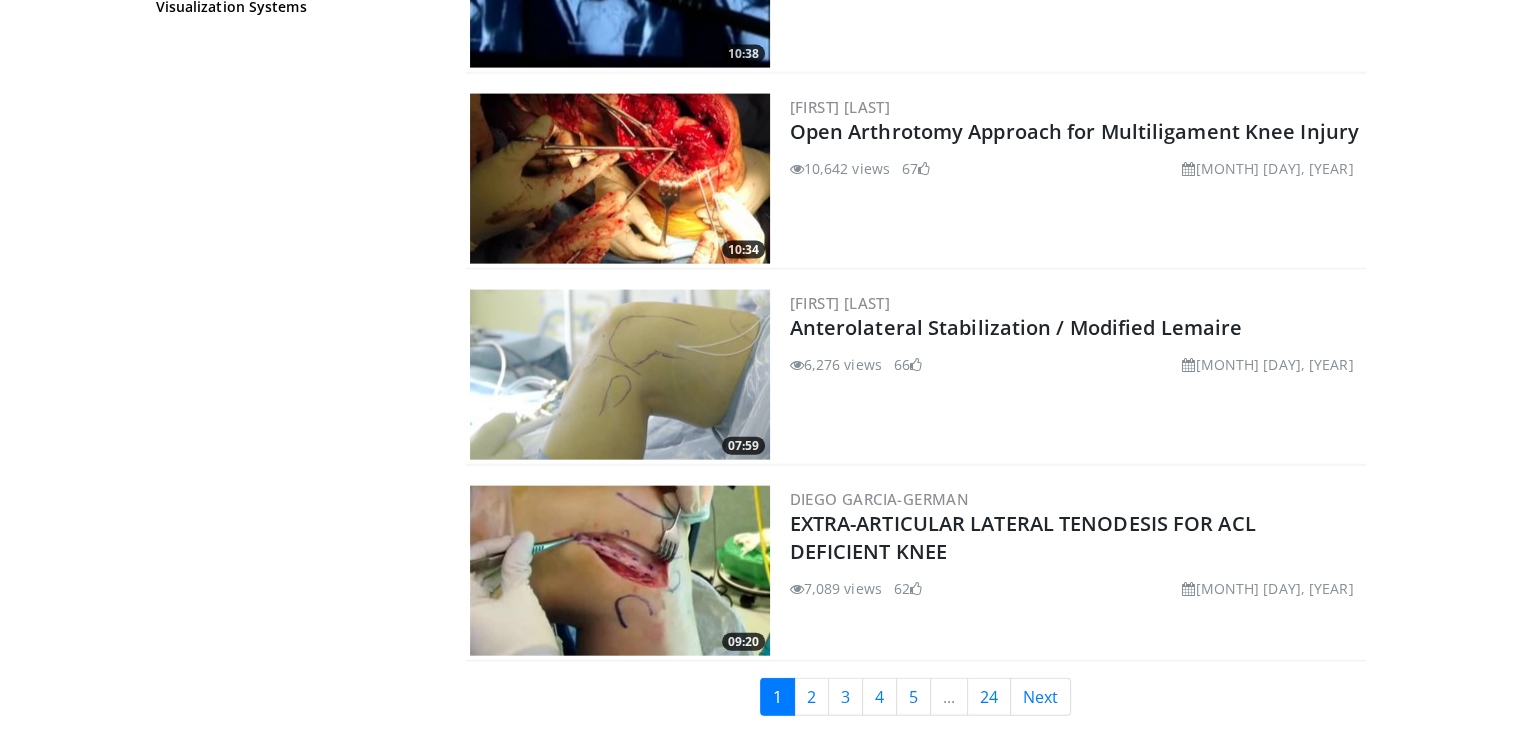 click at bounding box center (620, 571) 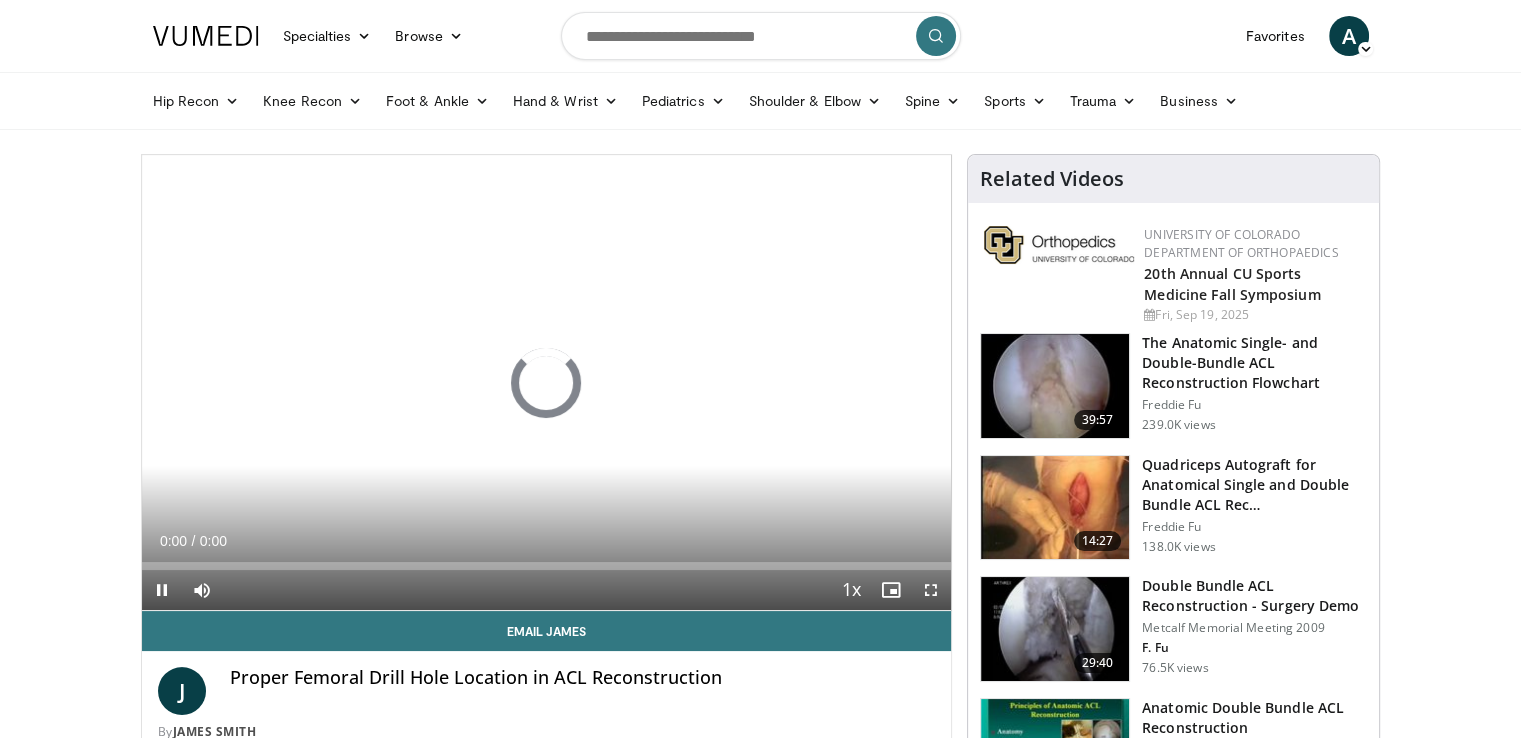 scroll, scrollTop: 104, scrollLeft: 0, axis: vertical 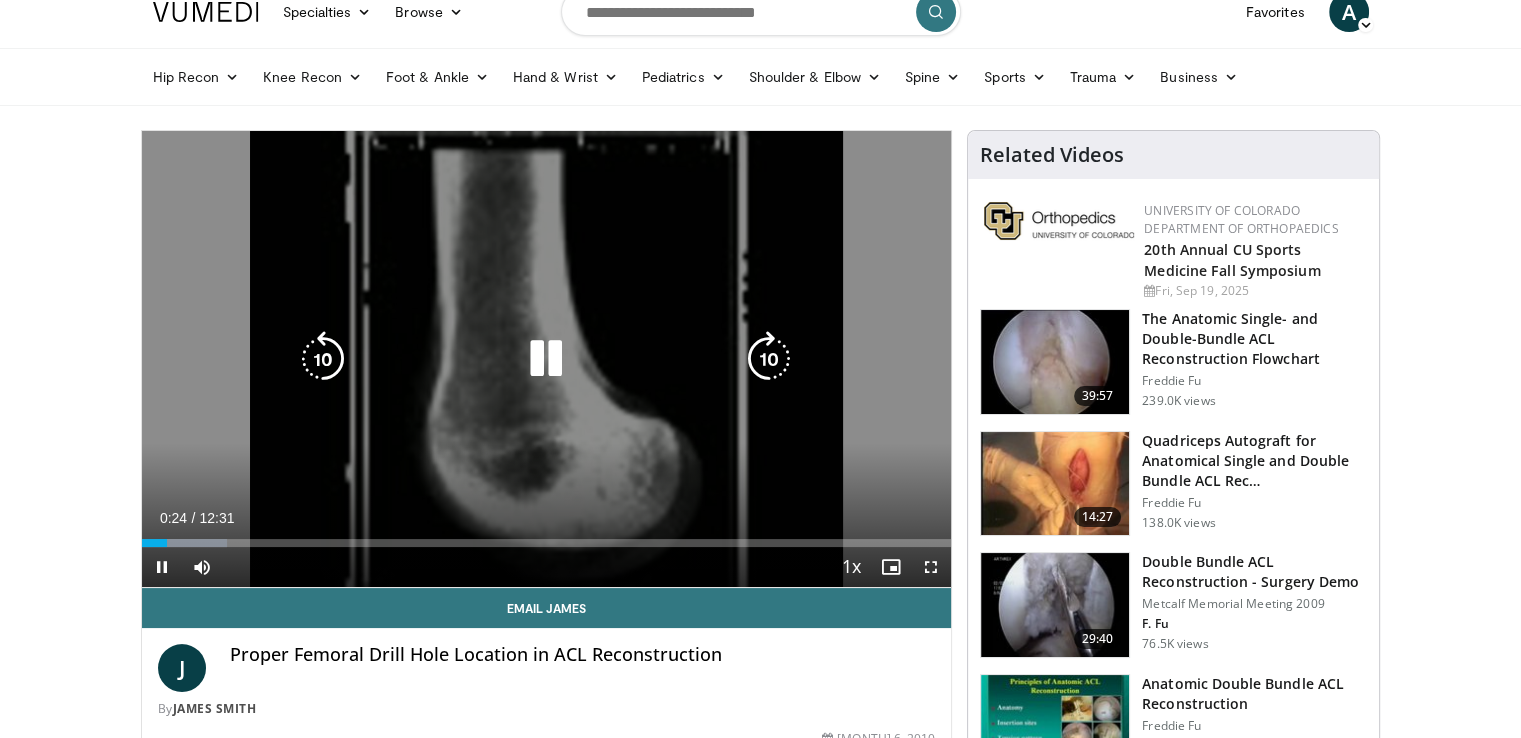 click at bounding box center (546, 359) 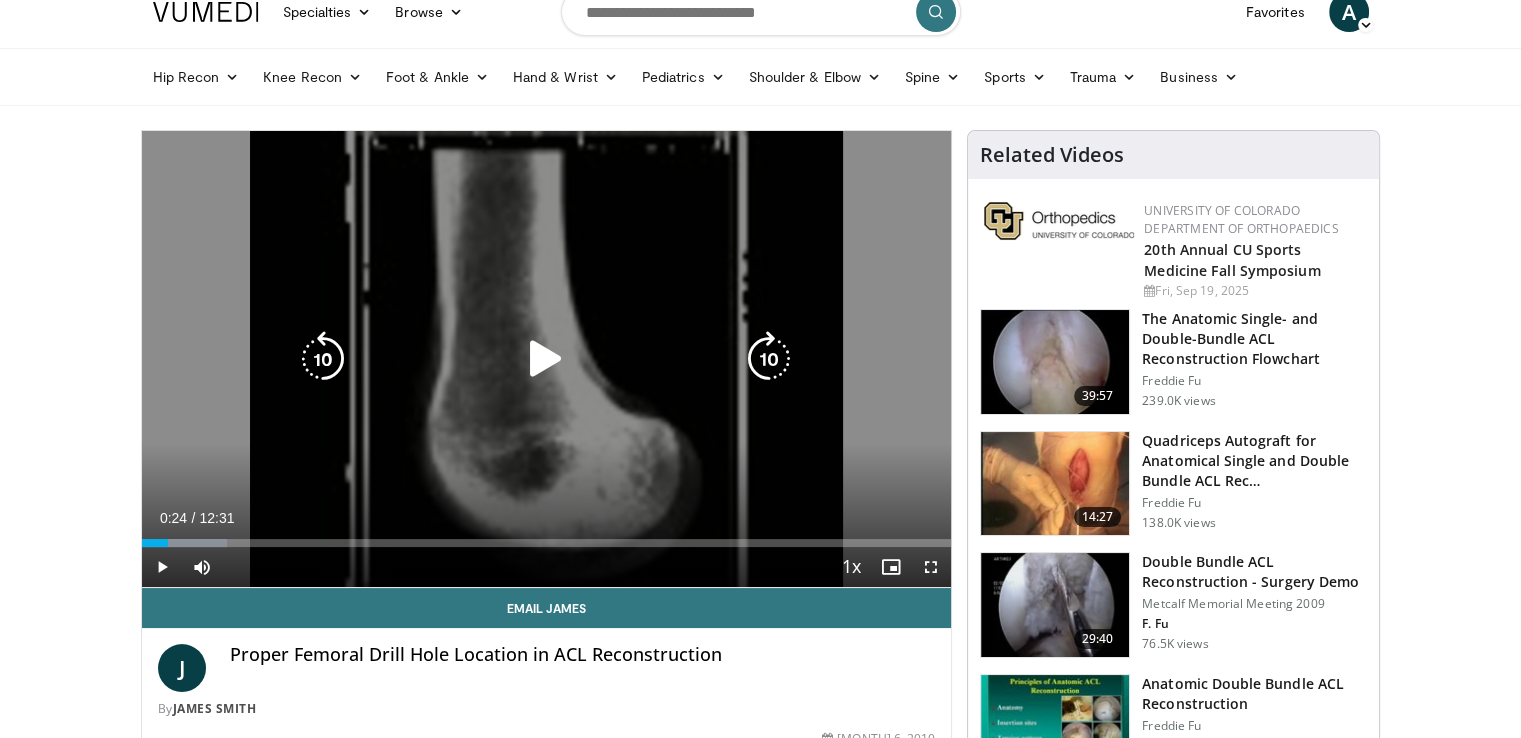 click at bounding box center [546, 359] 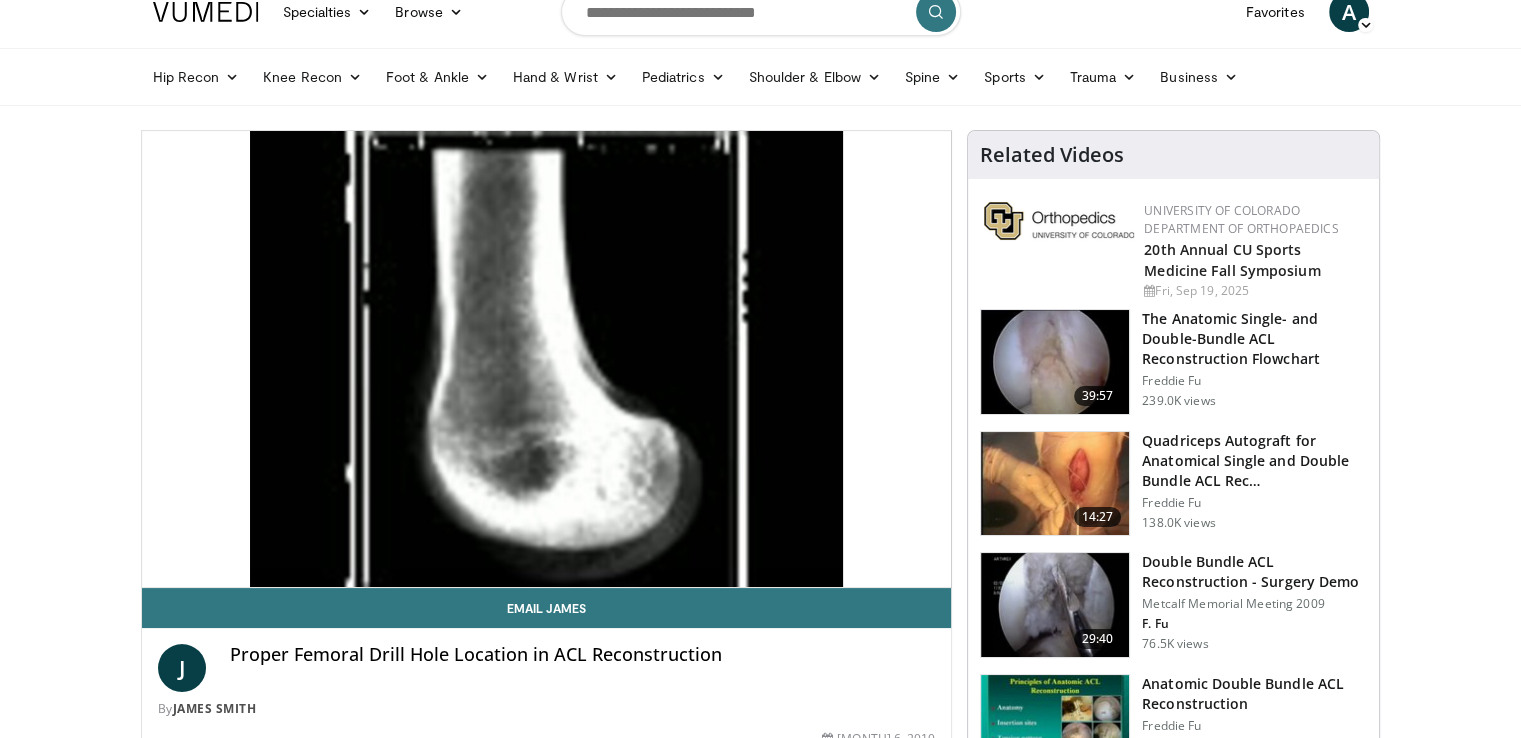 click on "Specialties
Adult & Family Medicine
Allergy, Asthma, Immunology
Anesthesiology
Cardiology
Dental
Dermatology
Endocrinology
Gastroenterology & Hepatology
General Surgery
Hematology & Oncology
Infectious Disease
Nephrology
Neurology
Neurosurgery
Obstetrics & Gynecology
Ophthalmology
Oral Maxillofacial
Orthopaedics
Otolaryngology
Pediatrics
Plastic Surgery
Podiatry
Psychiatry
Pulmonology
Radiation Oncology
Radiology
Rheumatology
Urology" at bounding box center (760, 15077) 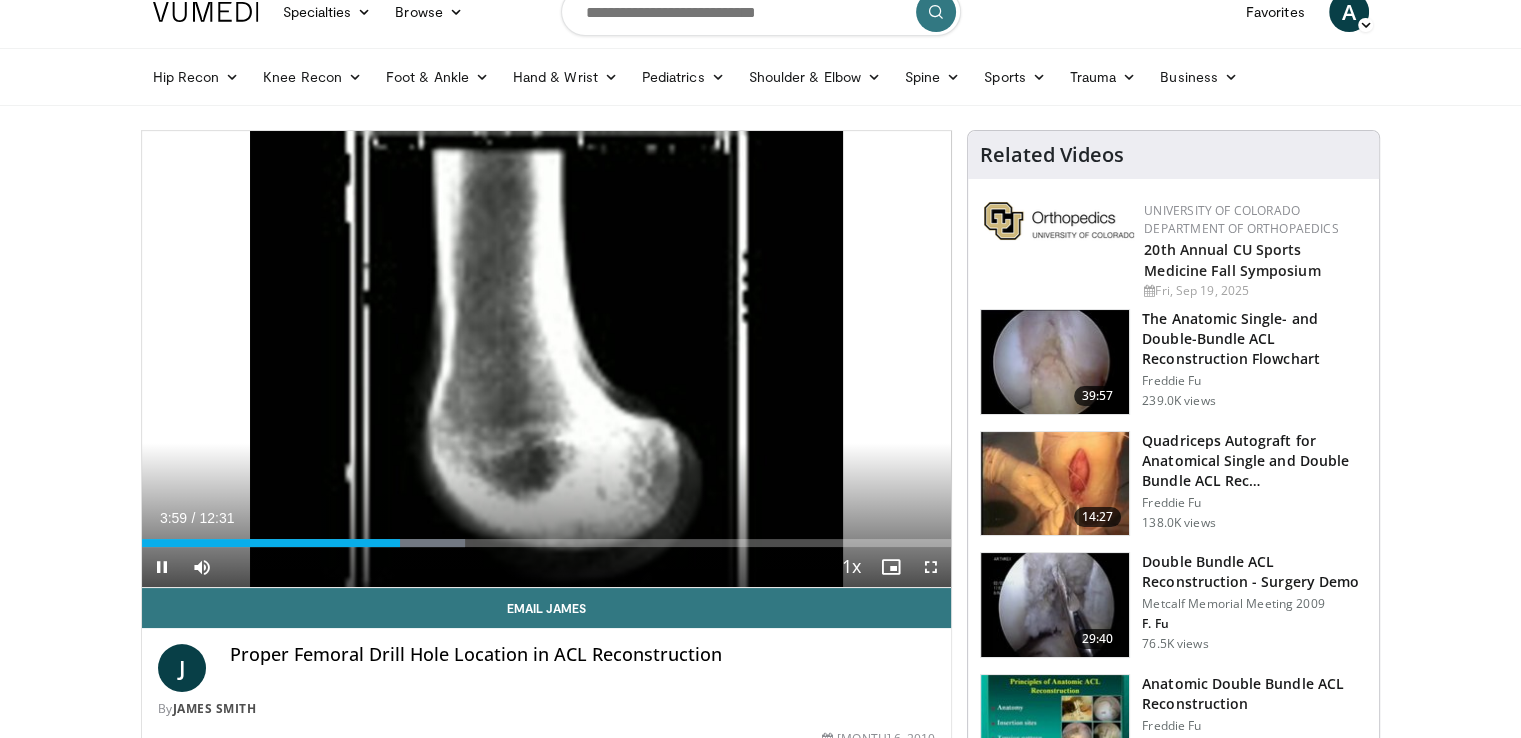 drag, startPoint x: 552, startPoint y: 361, endPoint x: 1076, endPoint y: -42, distance: 661.0484 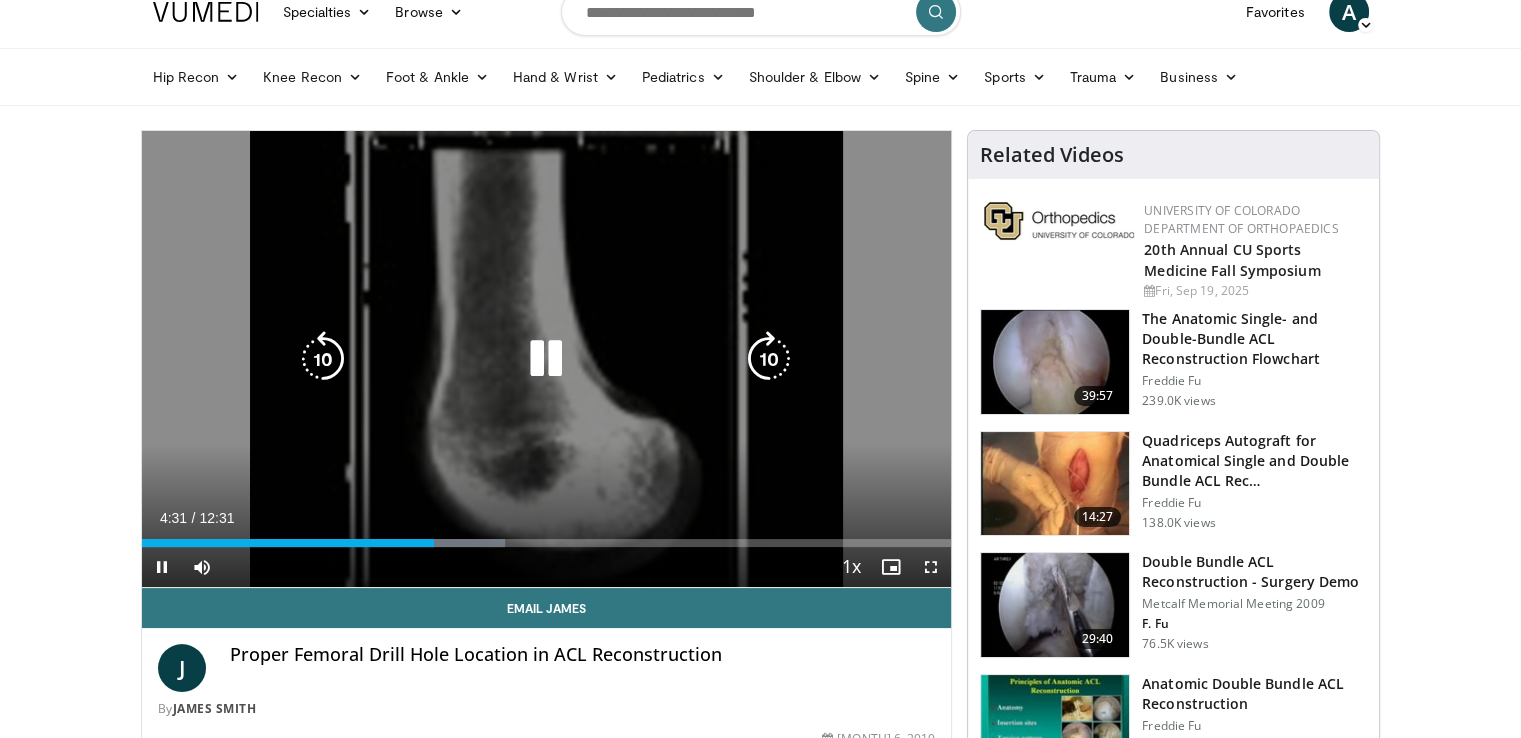 click on "10 seconds
Tap to unmute" at bounding box center (547, 359) 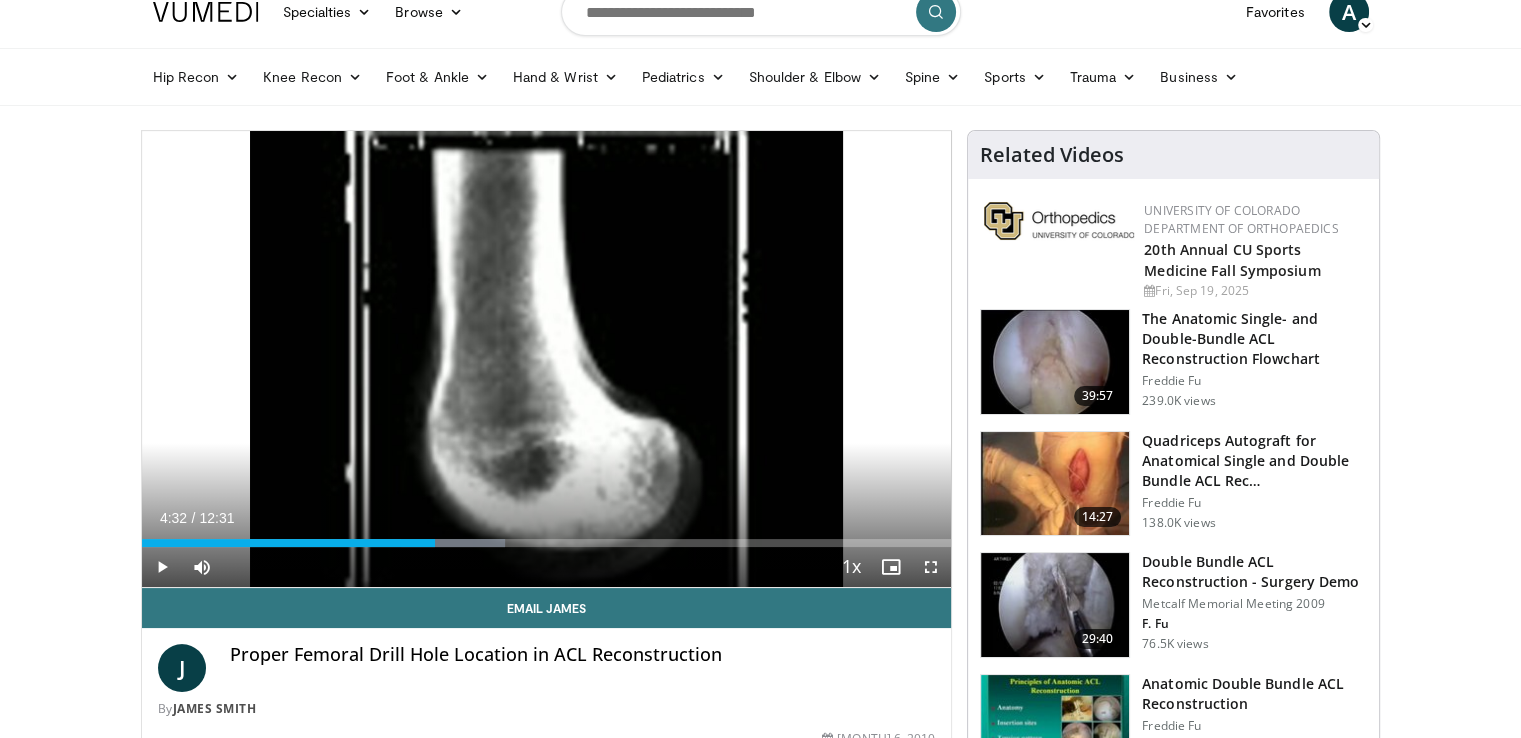 click on "10 seconds
Tap to unmute" at bounding box center [547, 359] 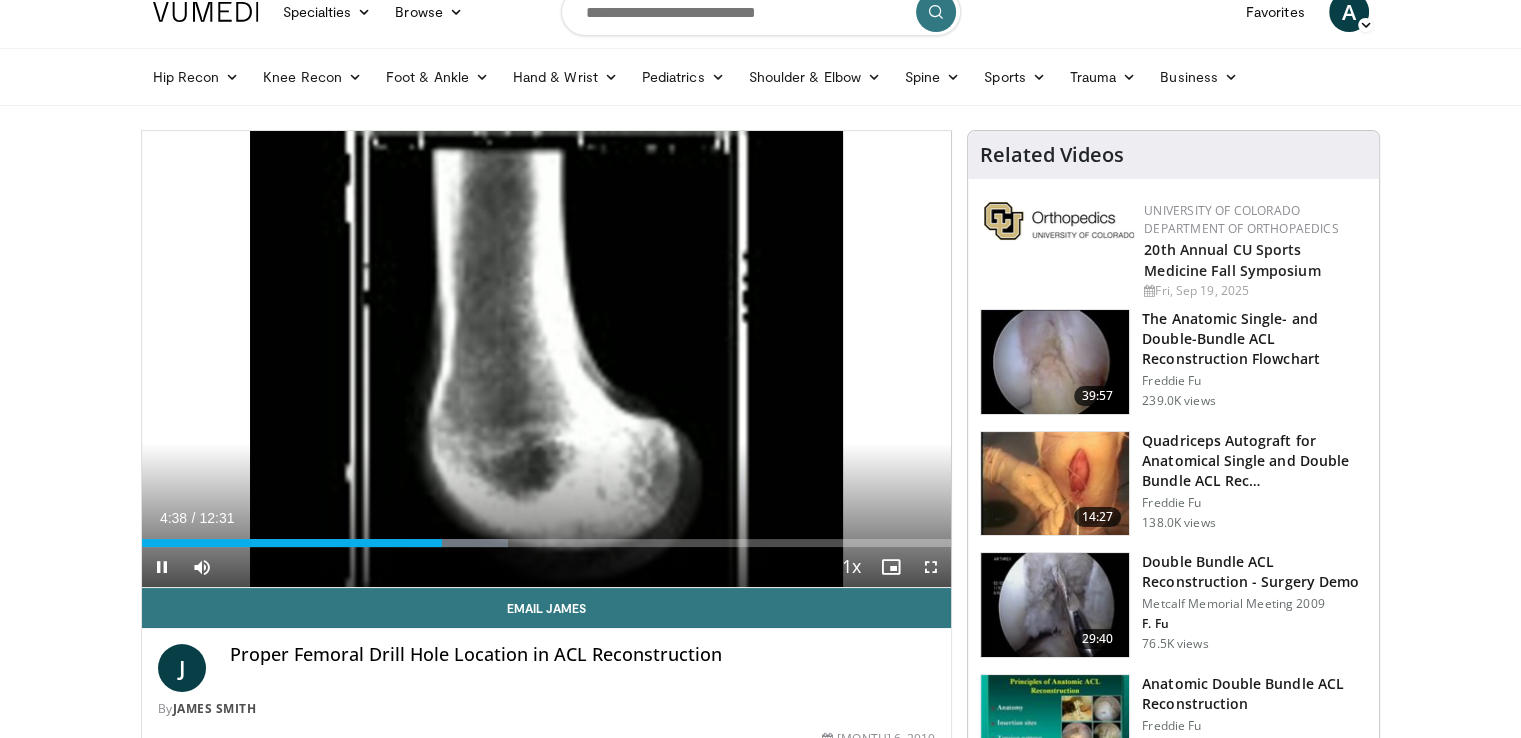 click on "10 seconds
Tap to unmute" at bounding box center [547, 359] 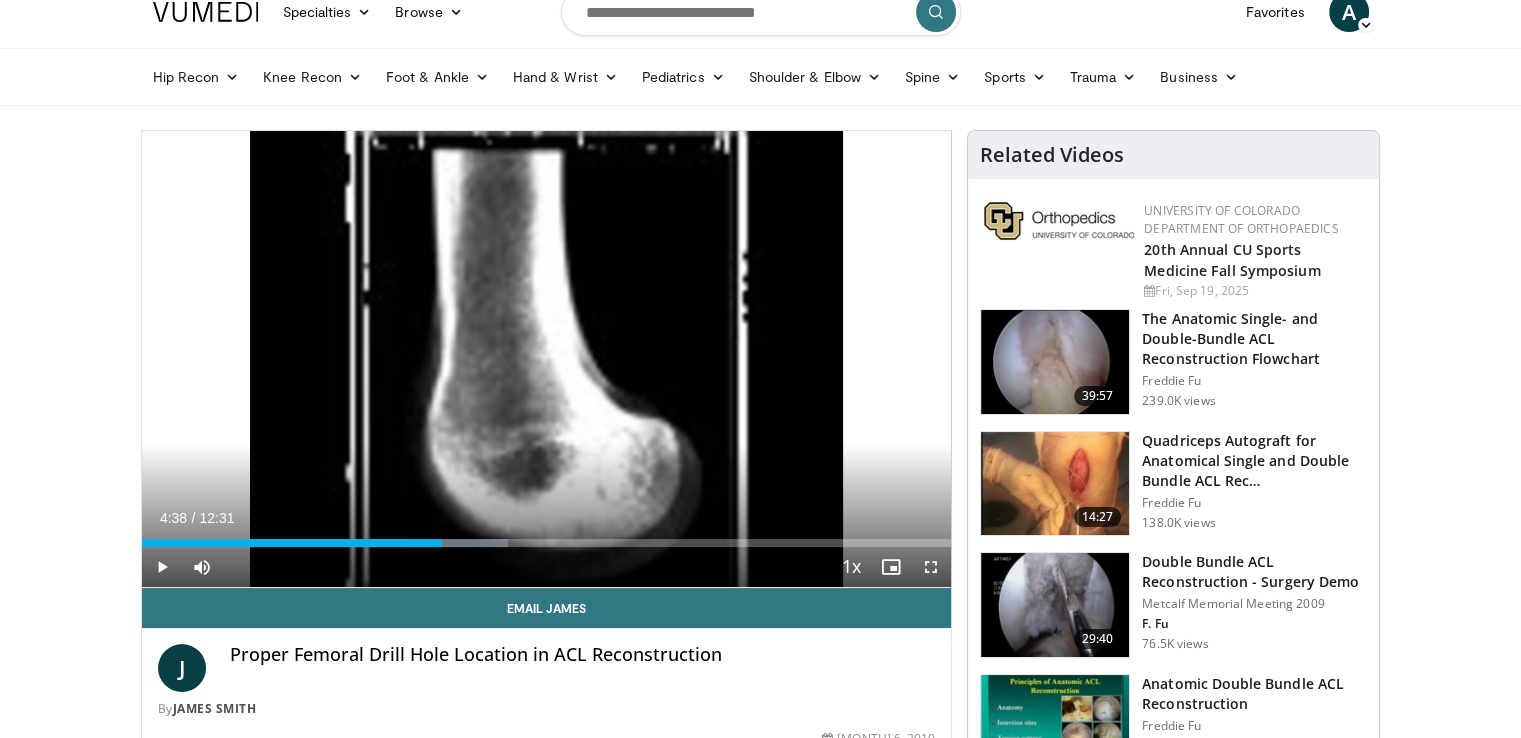 click on "10 seconds
Tap to unmute" at bounding box center [547, 359] 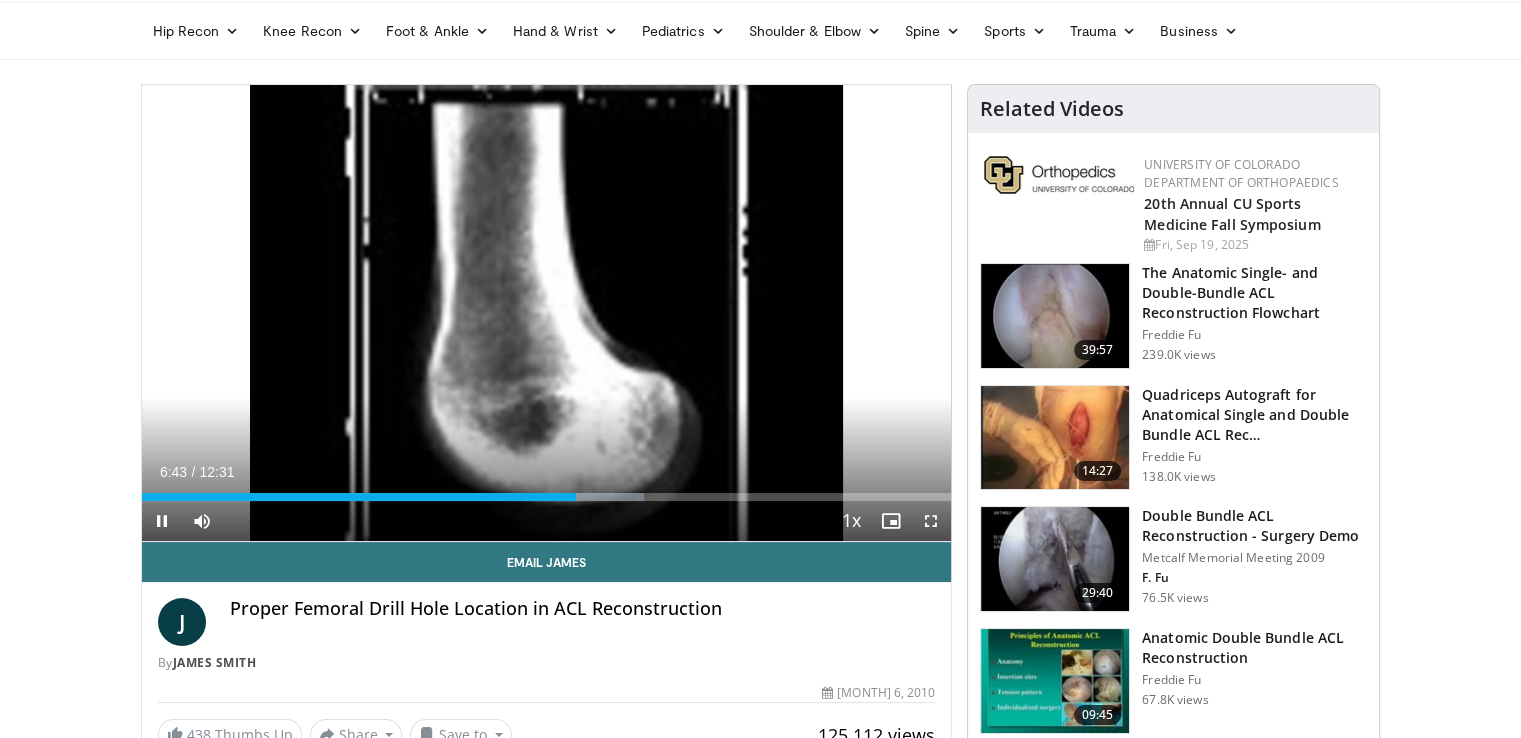 scroll, scrollTop: 68, scrollLeft: 0, axis: vertical 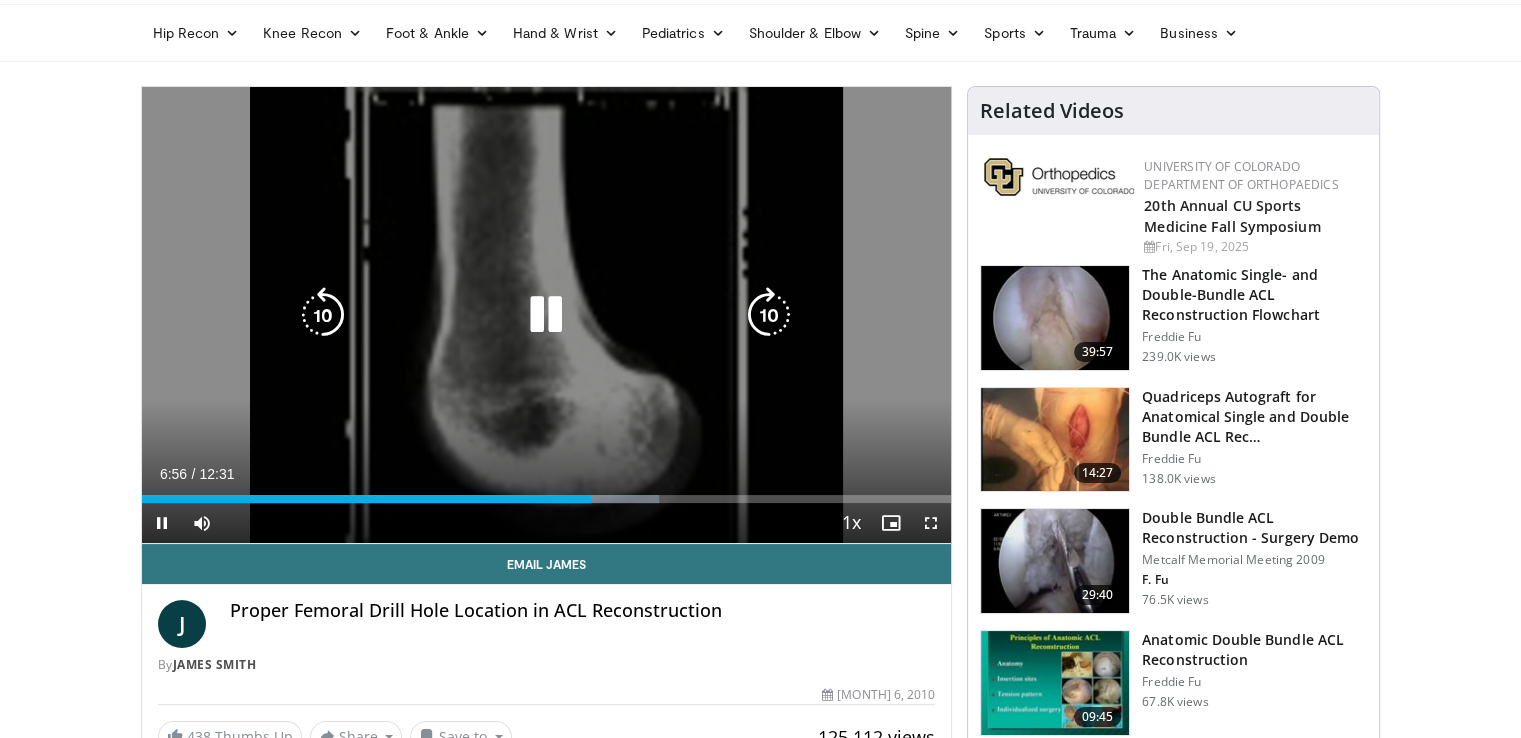 click on "10 seconds
Tap to unmute" at bounding box center (547, 315) 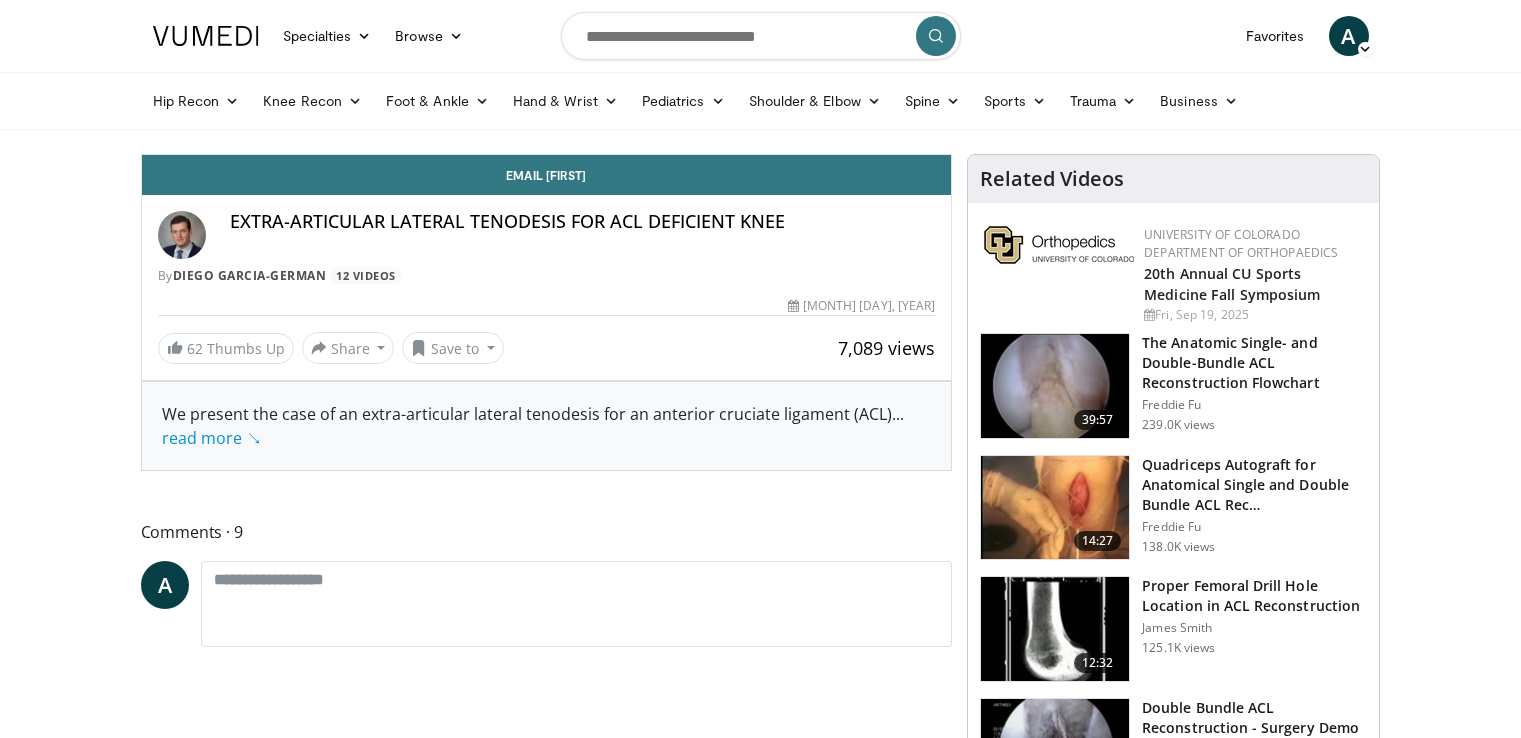 scroll, scrollTop: 0, scrollLeft: 0, axis: both 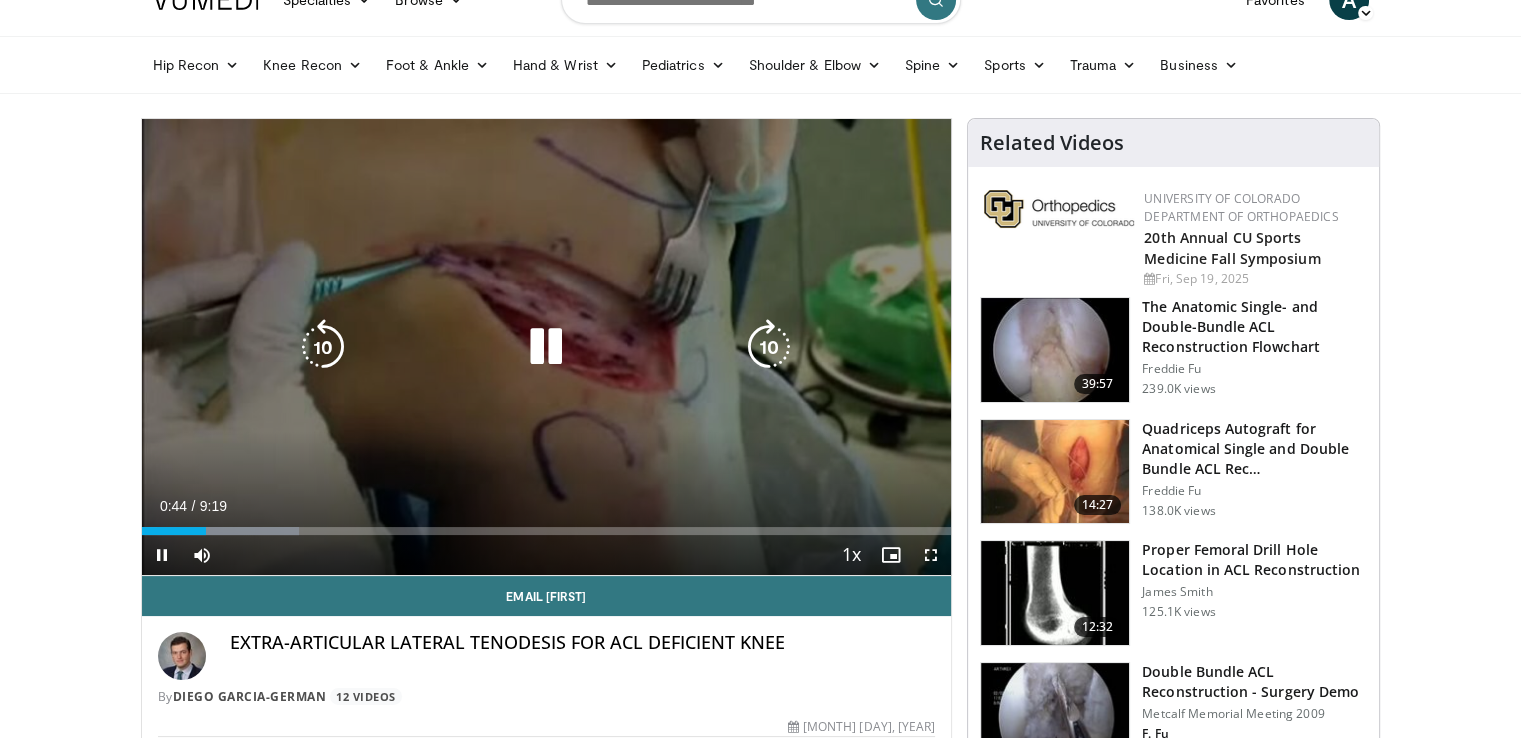 click on "10 seconds
Tap to unmute" at bounding box center (547, 347) 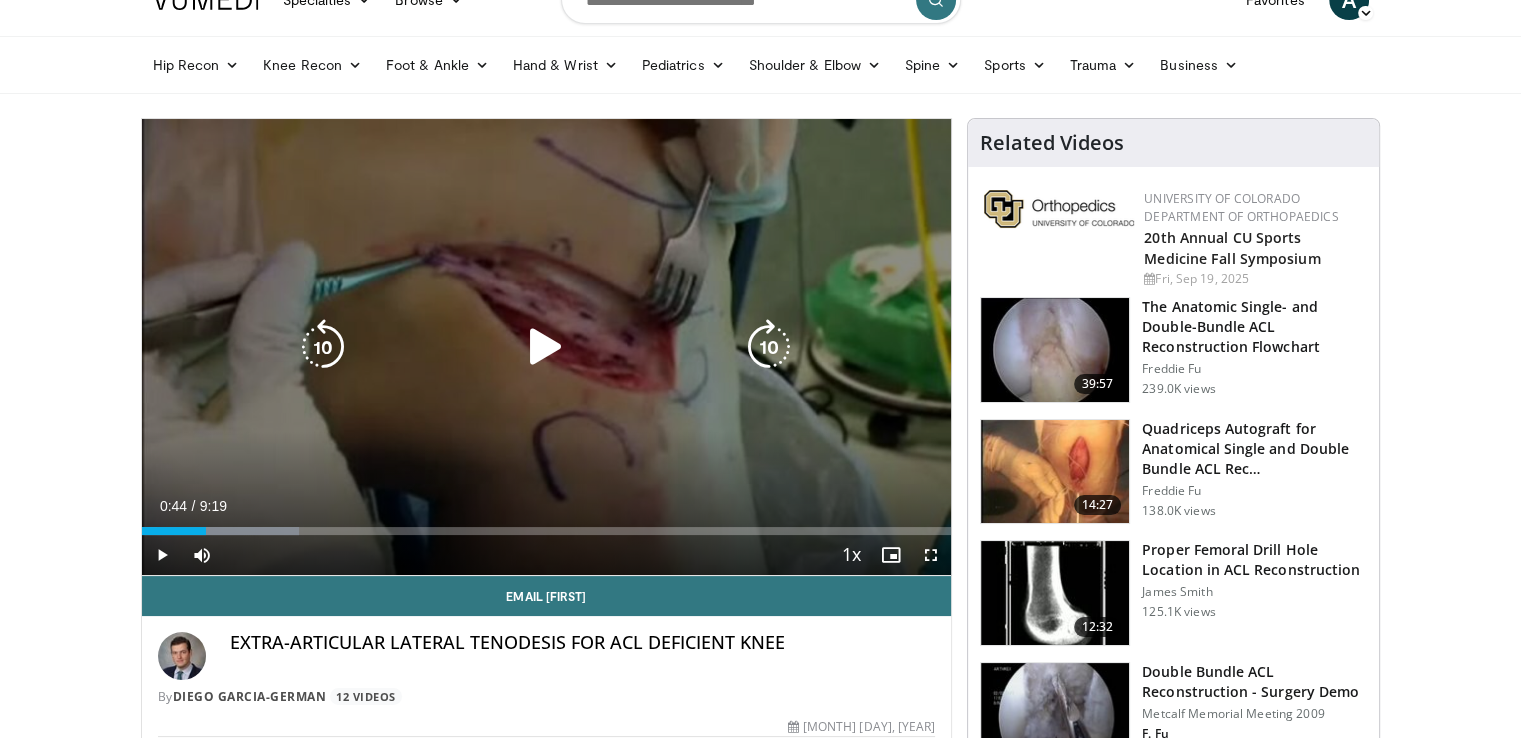 click at bounding box center (323, 347) 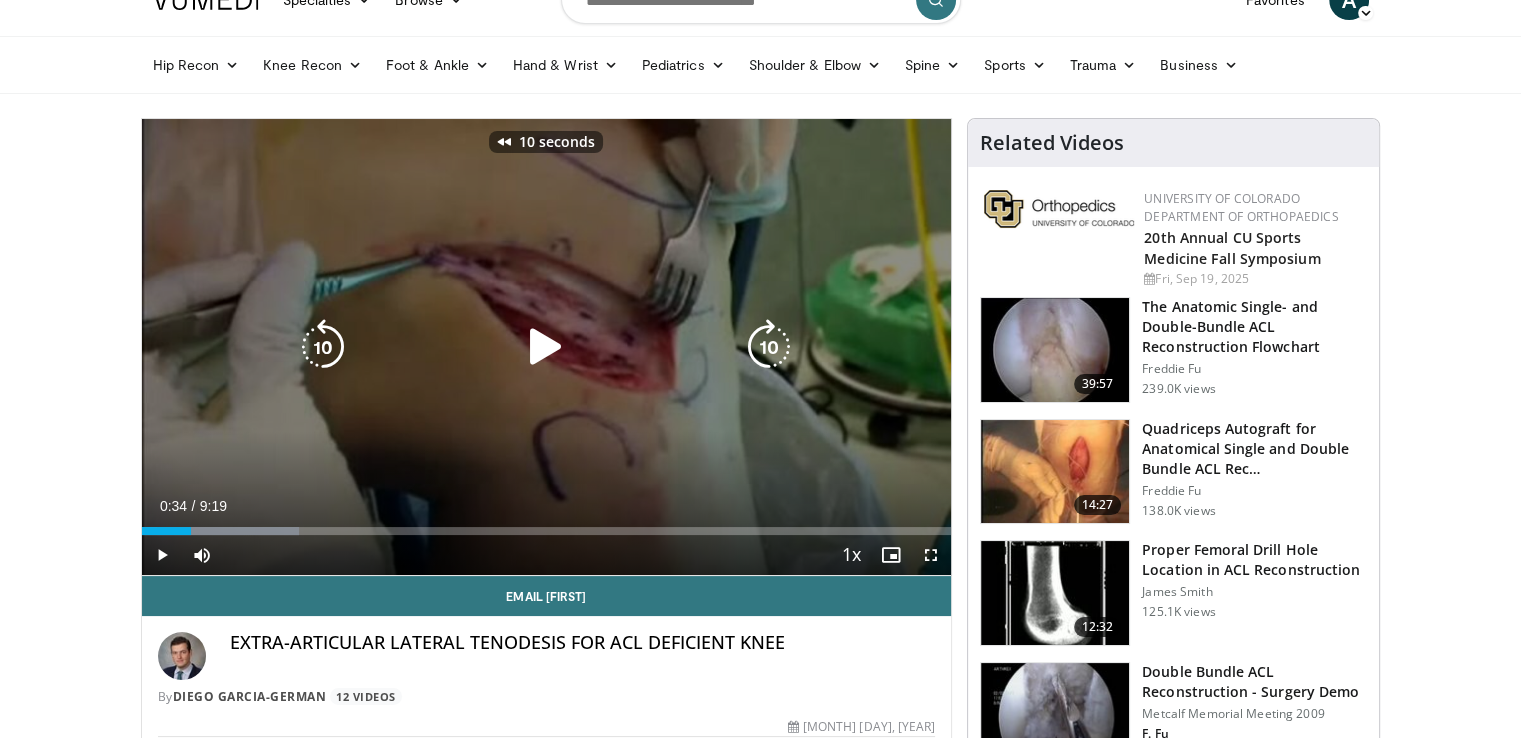 click at bounding box center (546, 347) 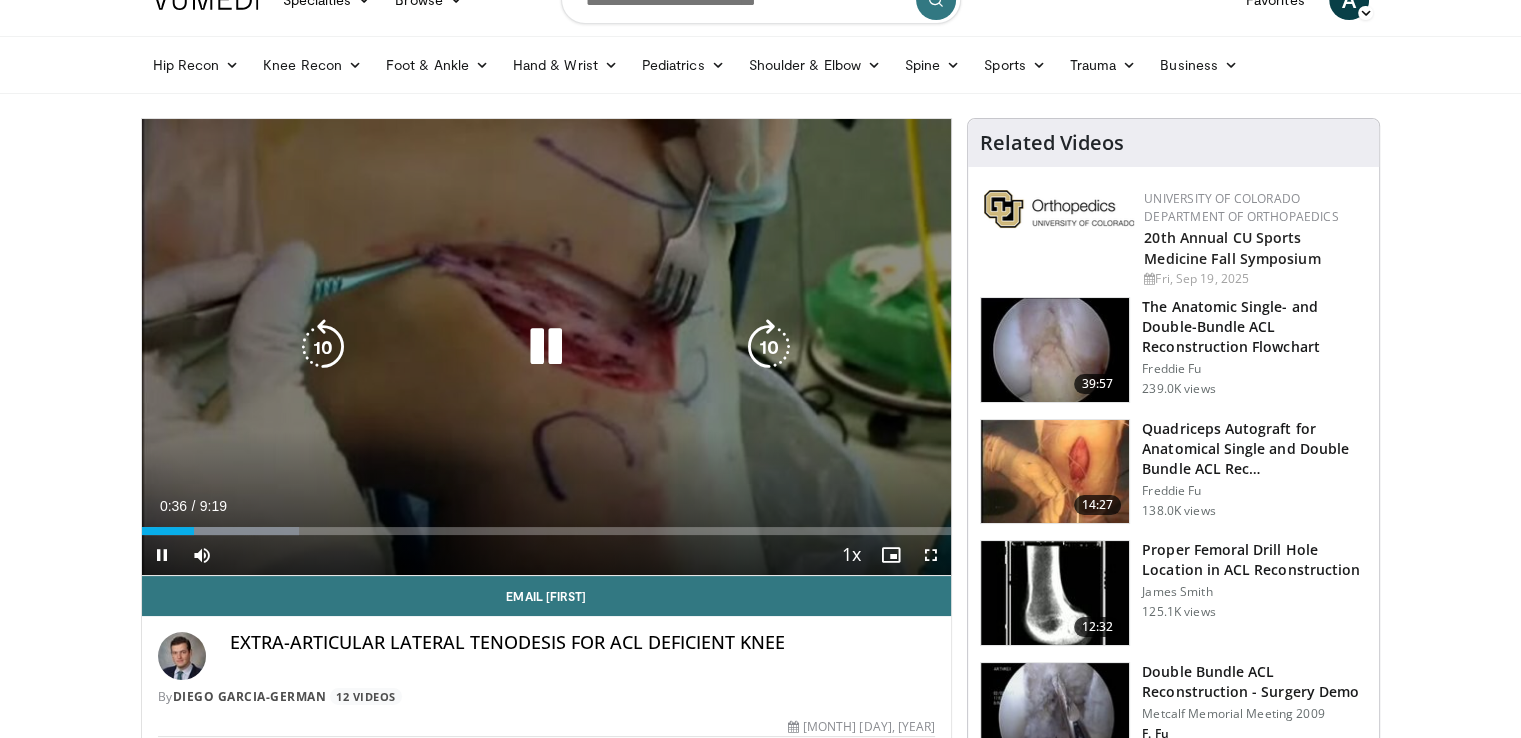 click on "10 seconds
Tap to unmute" at bounding box center (547, 347) 